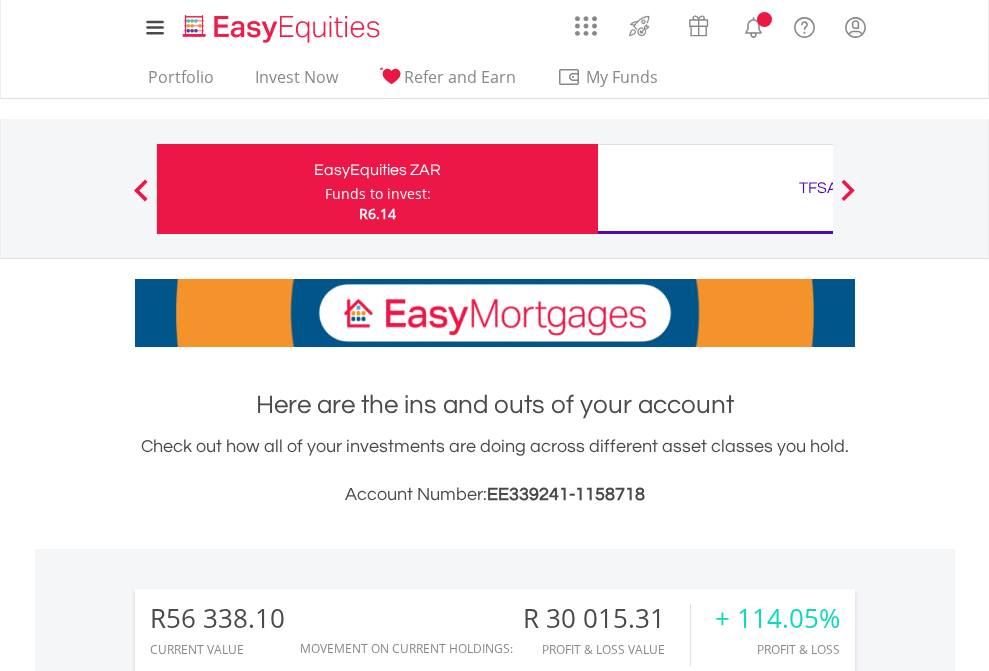 scroll, scrollTop: 0, scrollLeft: 0, axis: both 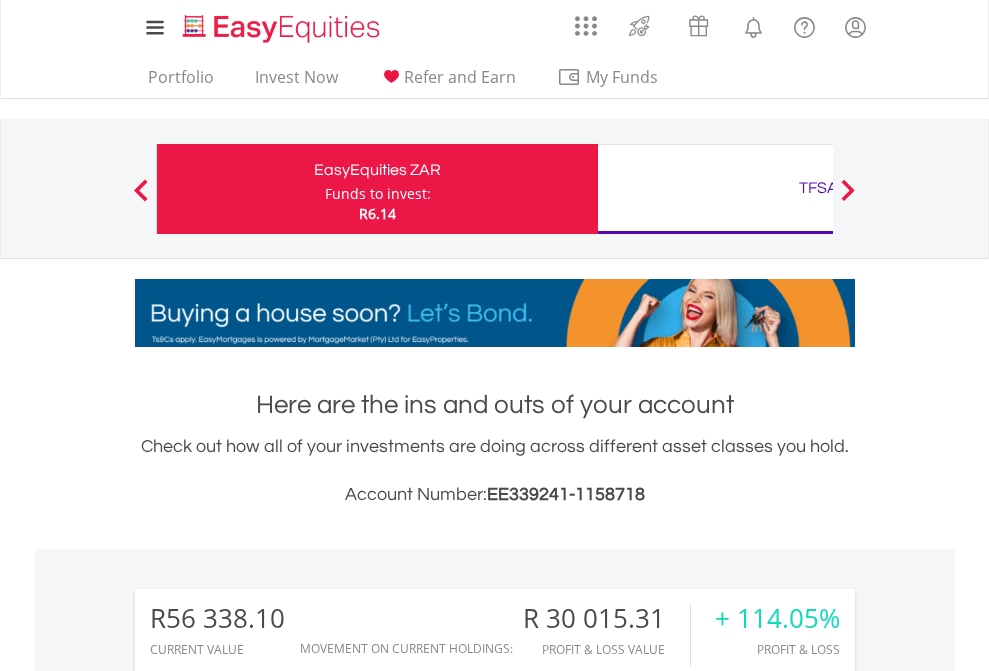 click on "Funds to invest:" at bounding box center (378, 194) 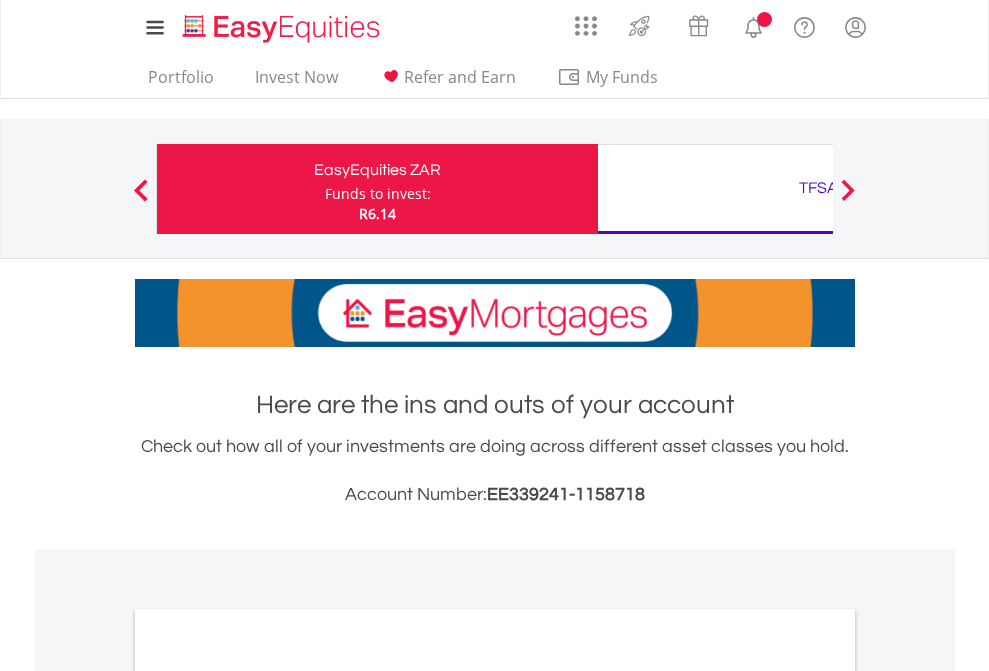 scroll, scrollTop: 0, scrollLeft: 0, axis: both 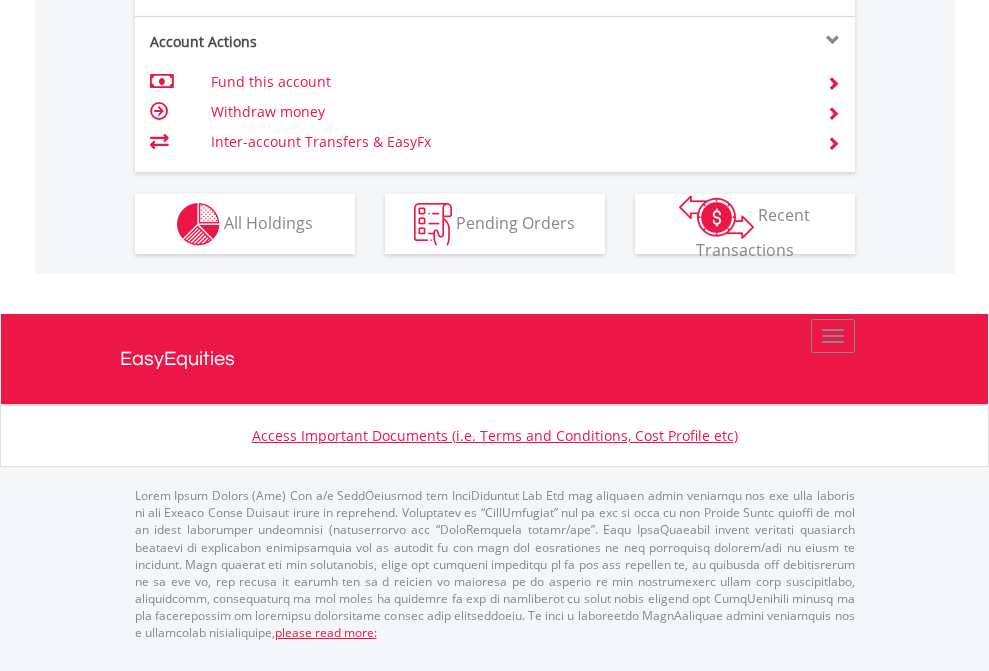 click on "Investment types" at bounding box center [706, -337] 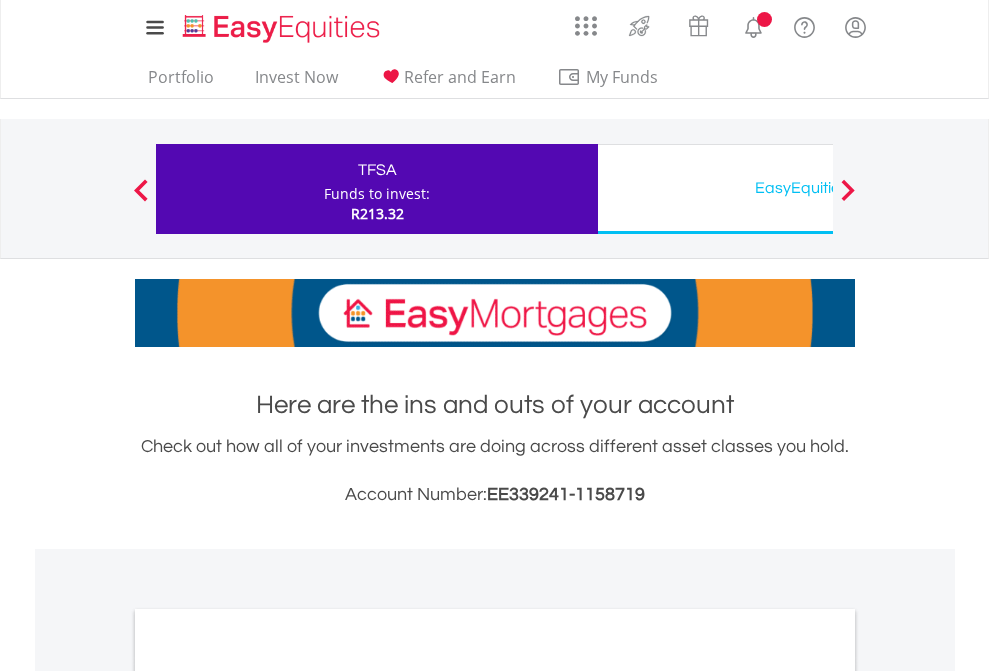 scroll, scrollTop: 0, scrollLeft: 0, axis: both 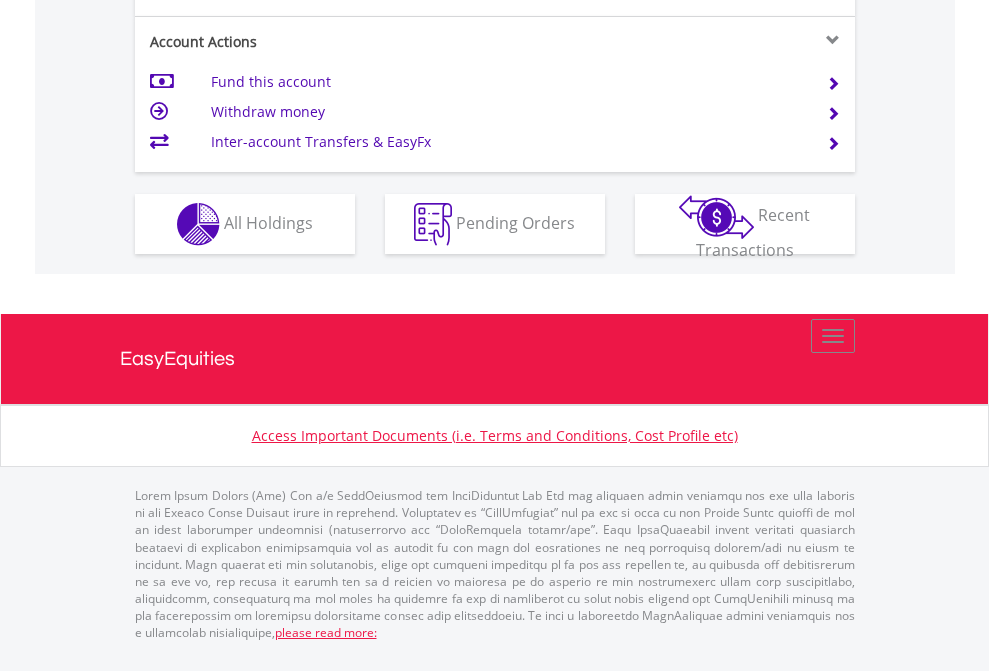 click on "Investment types" at bounding box center [706, -337] 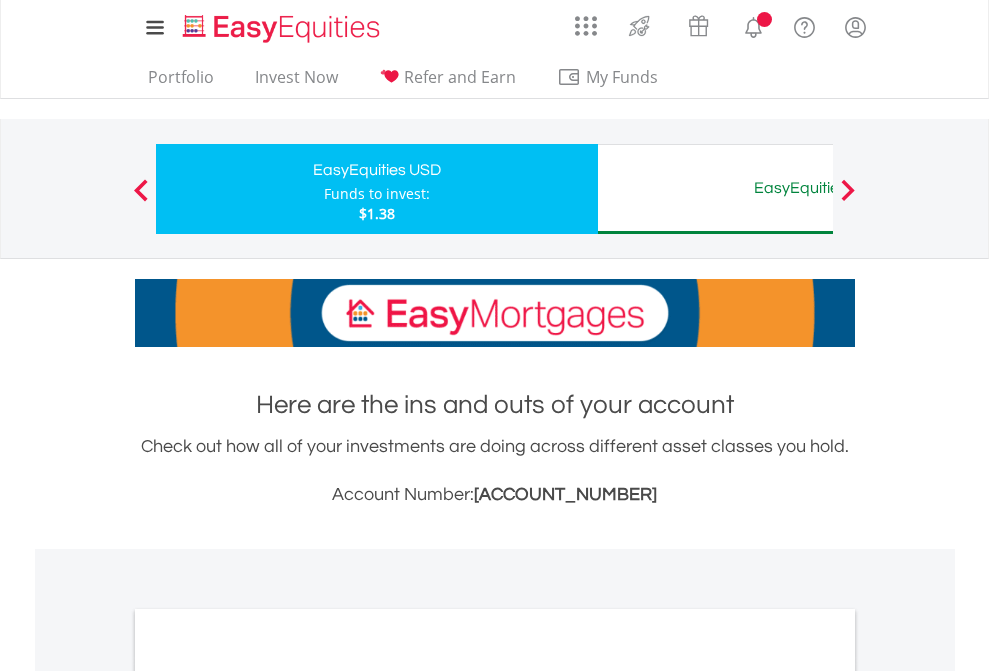 scroll, scrollTop: 0, scrollLeft: 0, axis: both 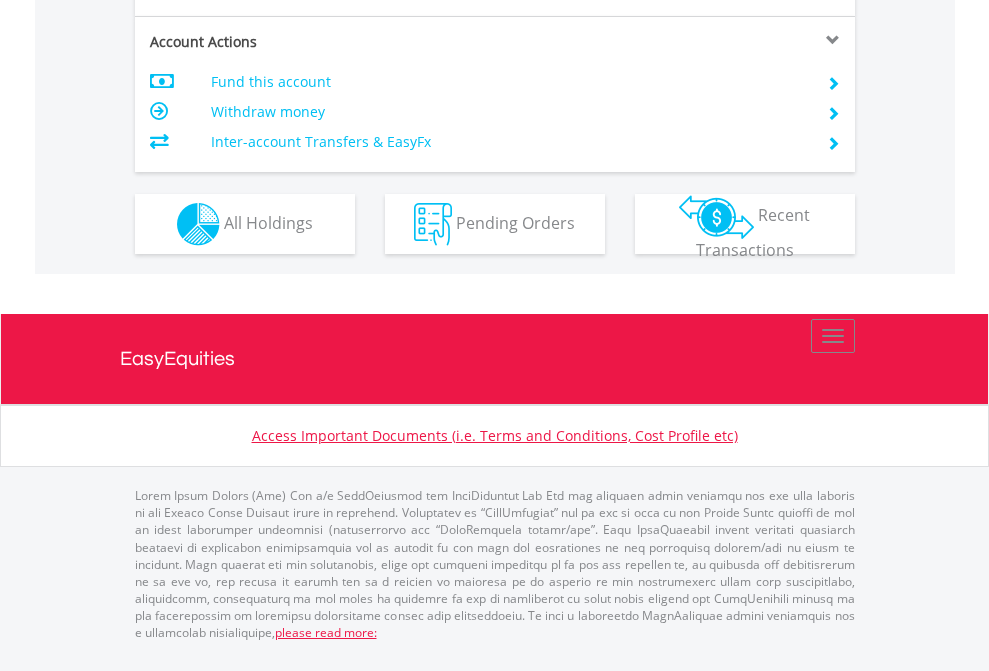 click on "Investment types" at bounding box center (706, -337) 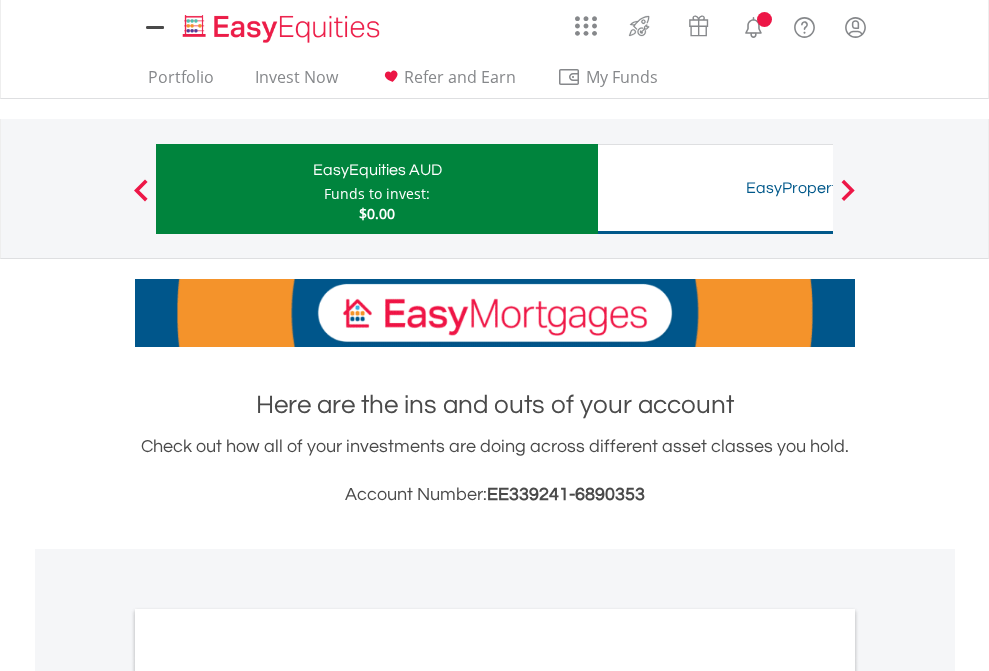 scroll, scrollTop: 0, scrollLeft: 0, axis: both 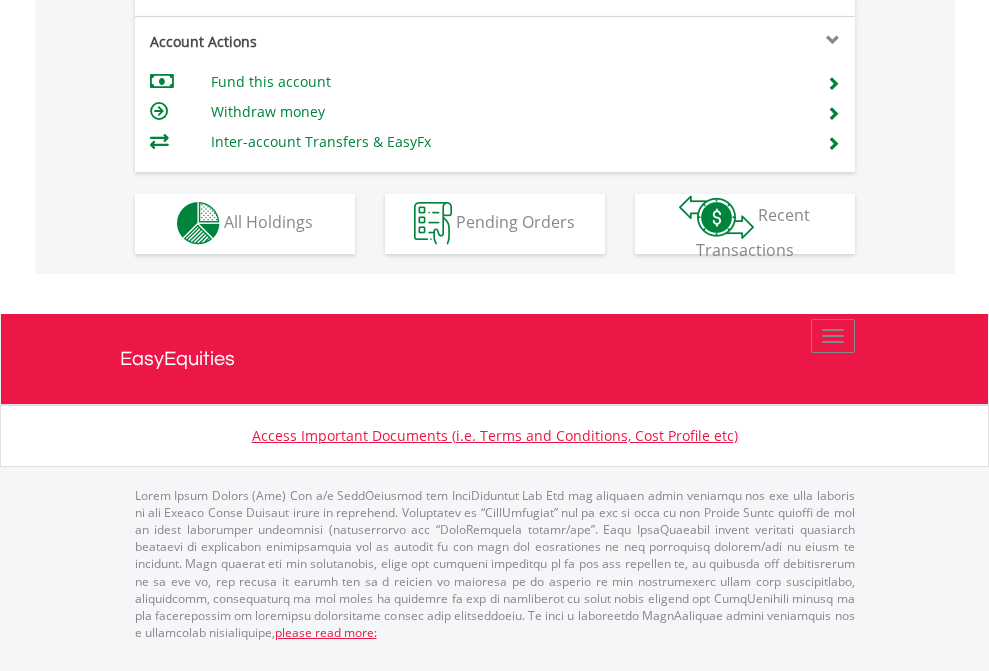 click on "Investment types" at bounding box center (706, -353) 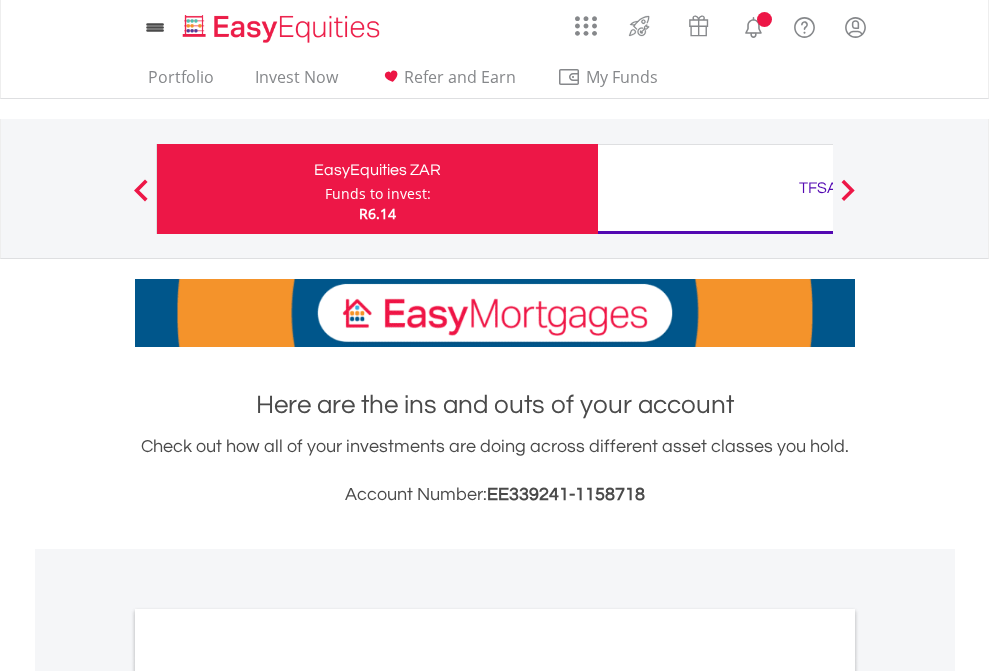 scroll, scrollTop: 0, scrollLeft: 0, axis: both 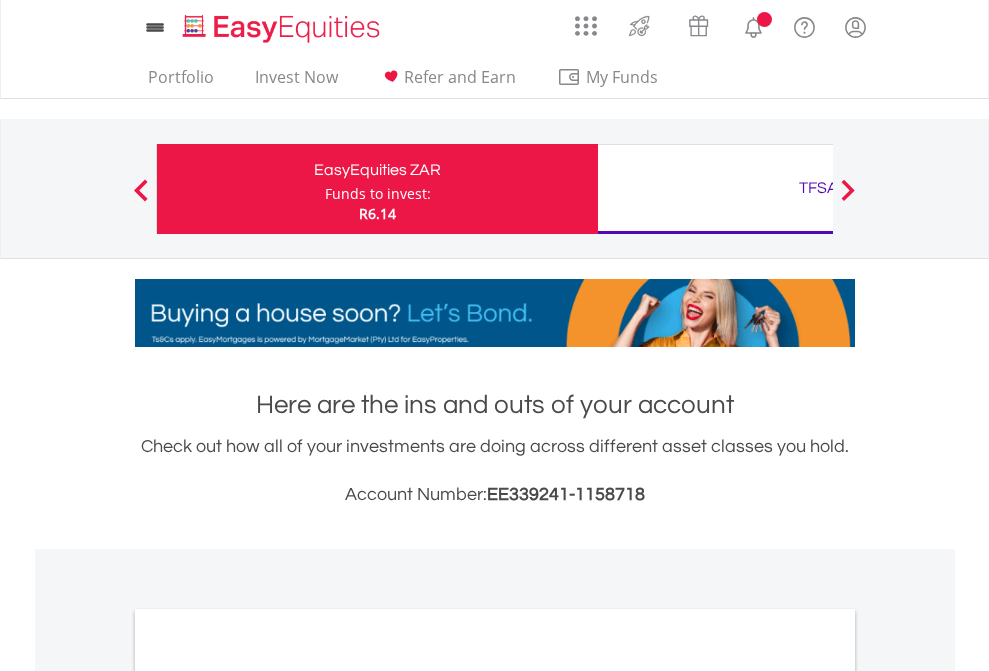 click on "All Holdings" at bounding box center [268, 1096] 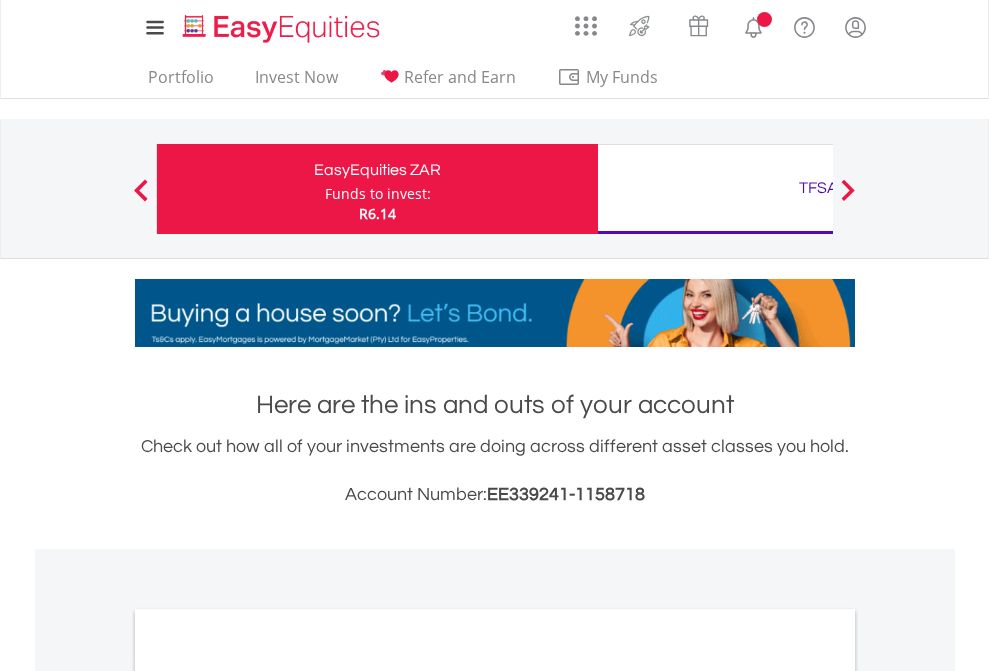 scroll, scrollTop: 1202, scrollLeft: 0, axis: vertical 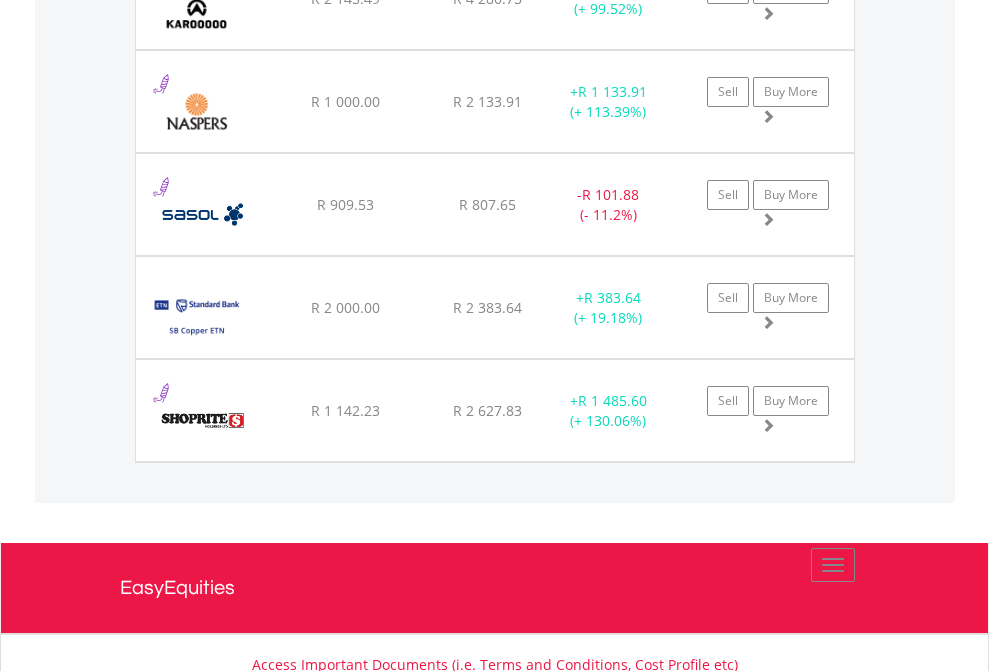 click on "TFSA" at bounding box center (818, -2196) 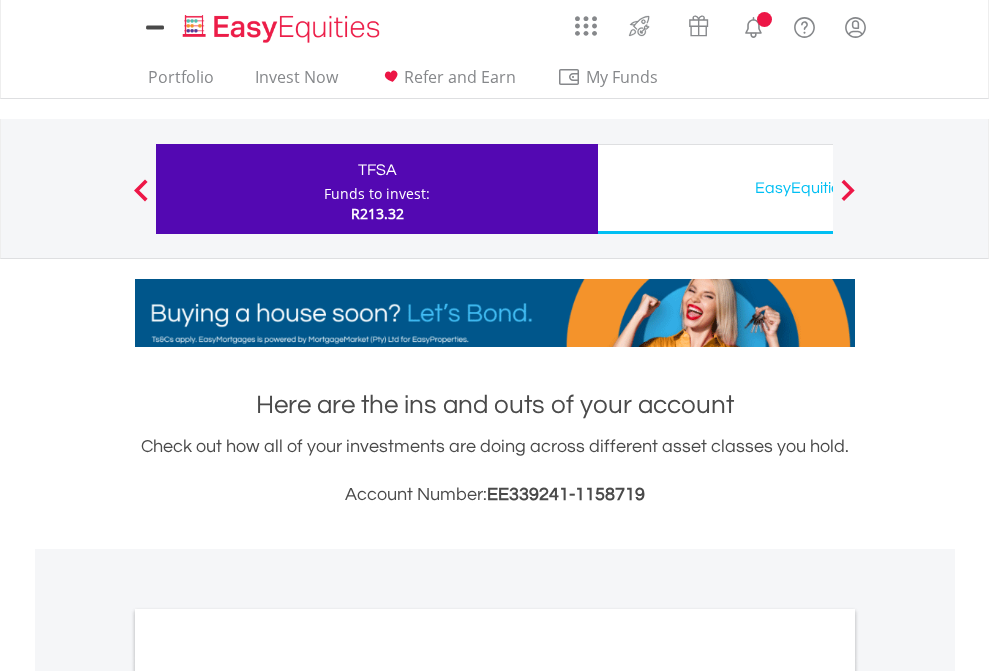 scroll, scrollTop: 0, scrollLeft: 0, axis: both 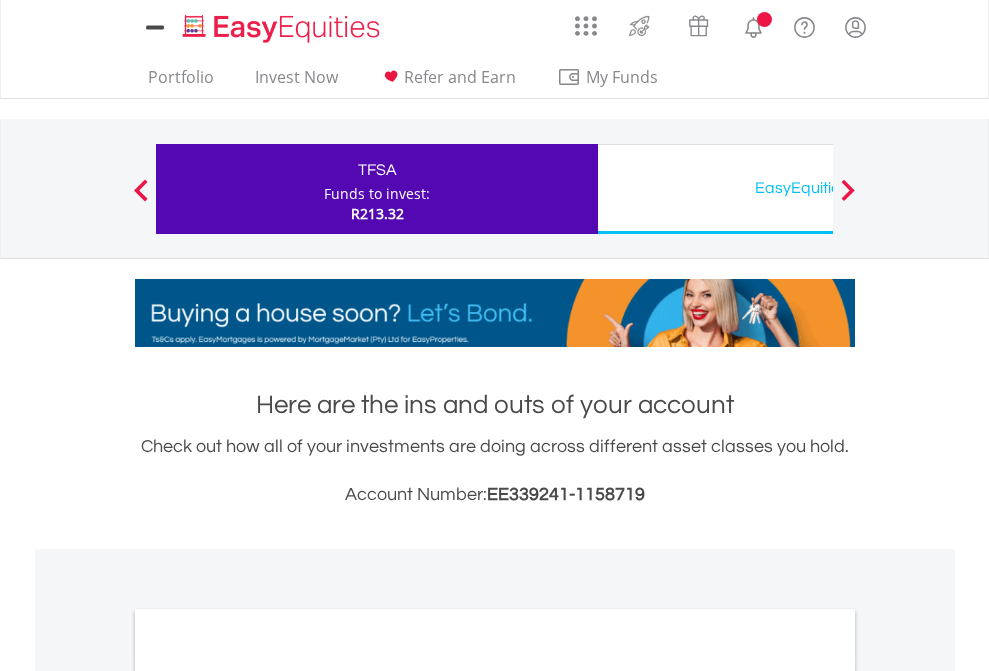 click on "All Holdings" at bounding box center (268, 1096) 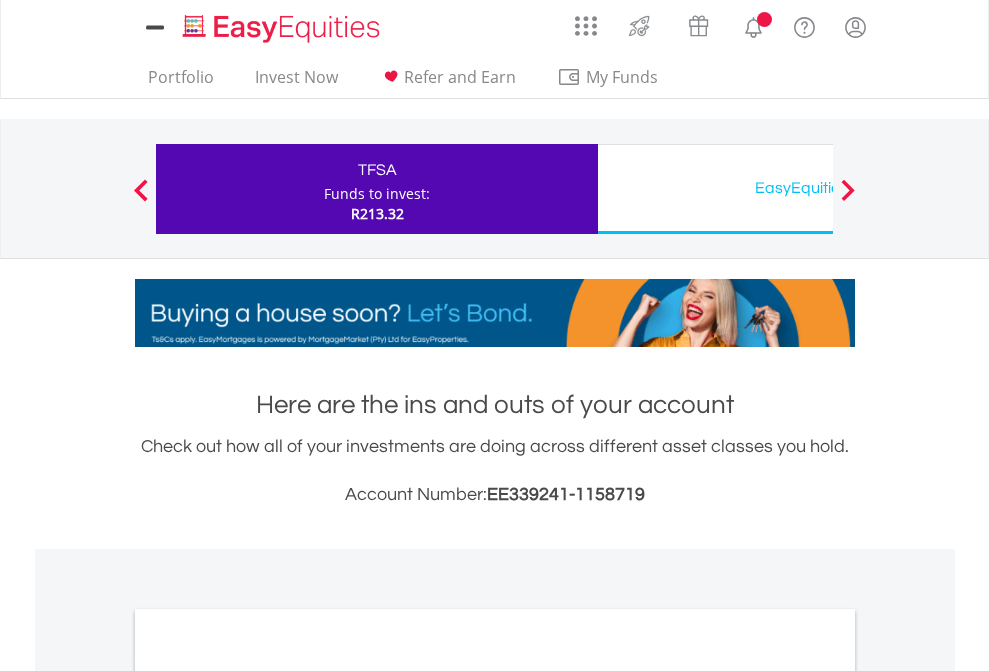 scroll, scrollTop: 1202, scrollLeft: 0, axis: vertical 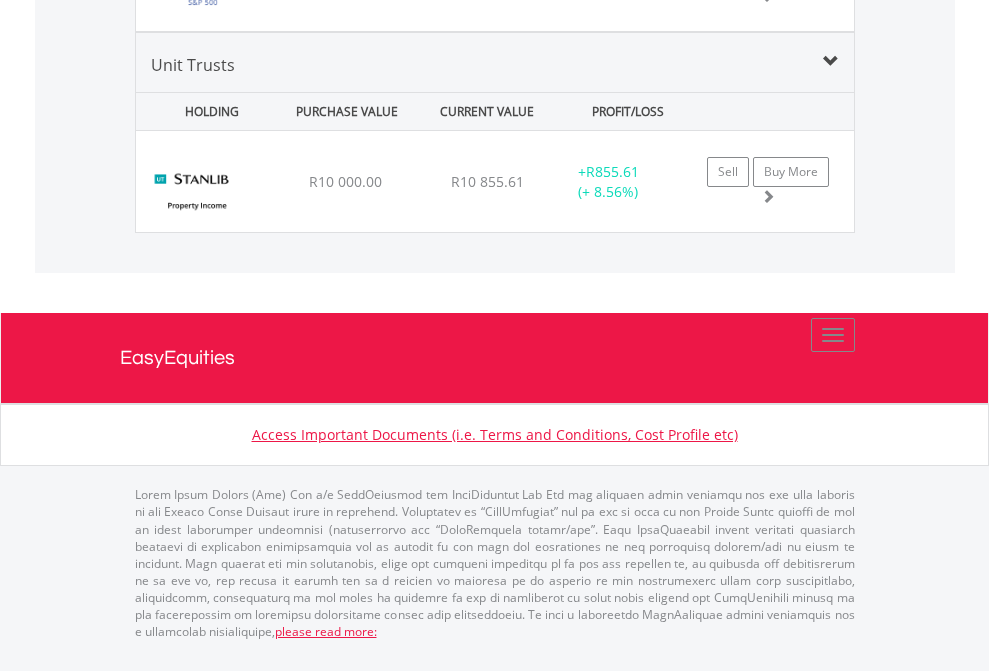 click on "EasyEquities USD" at bounding box center (818, -1581) 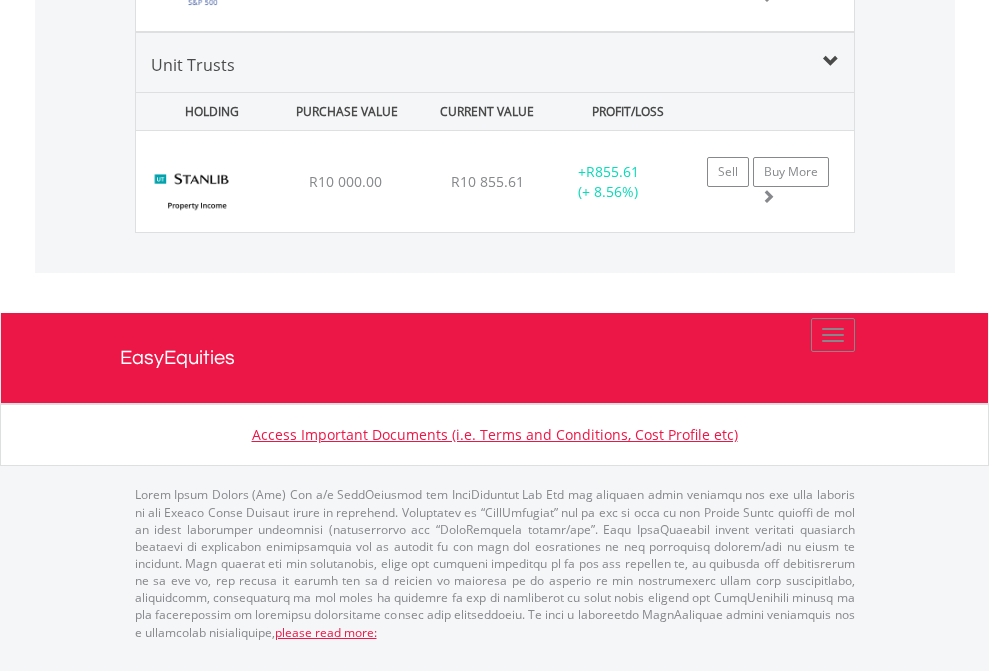 scroll, scrollTop: 144, scrollLeft: 0, axis: vertical 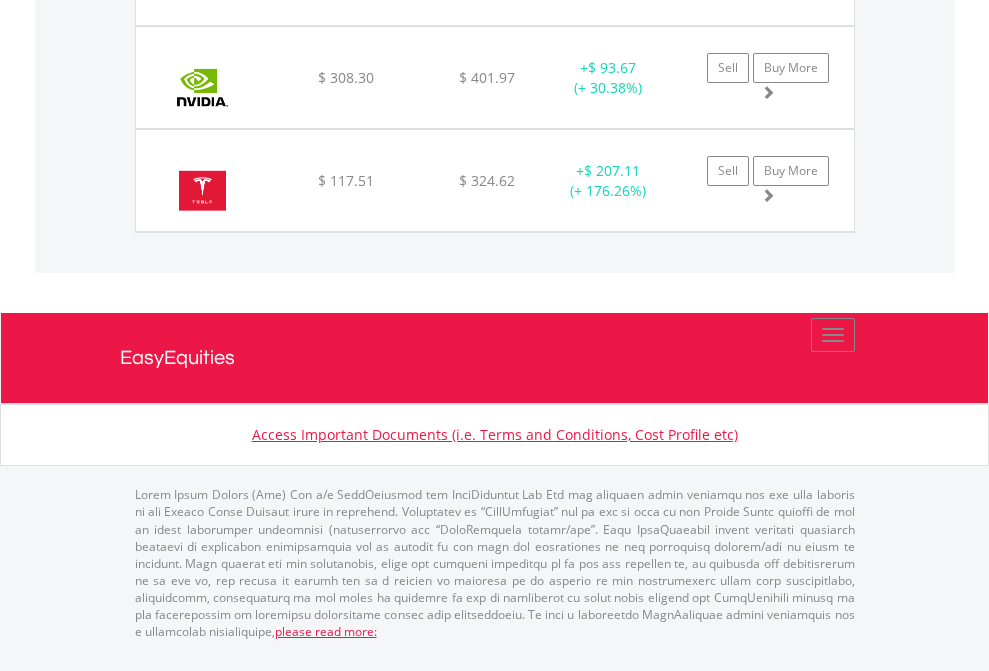 click on "EasyEquities AUD" at bounding box center (818, -1751) 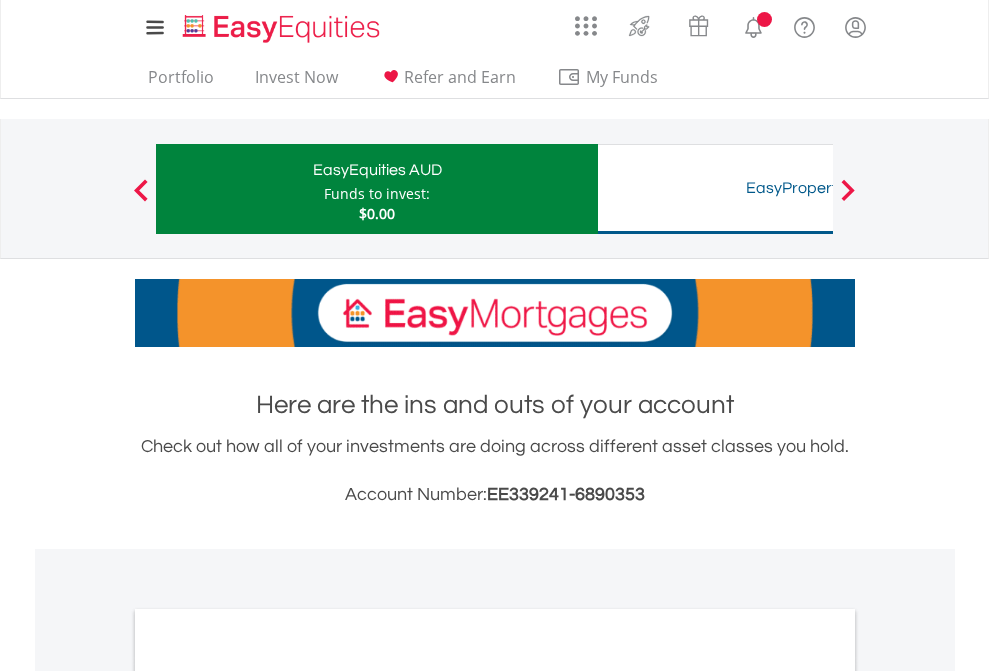 scroll, scrollTop: 0, scrollLeft: 0, axis: both 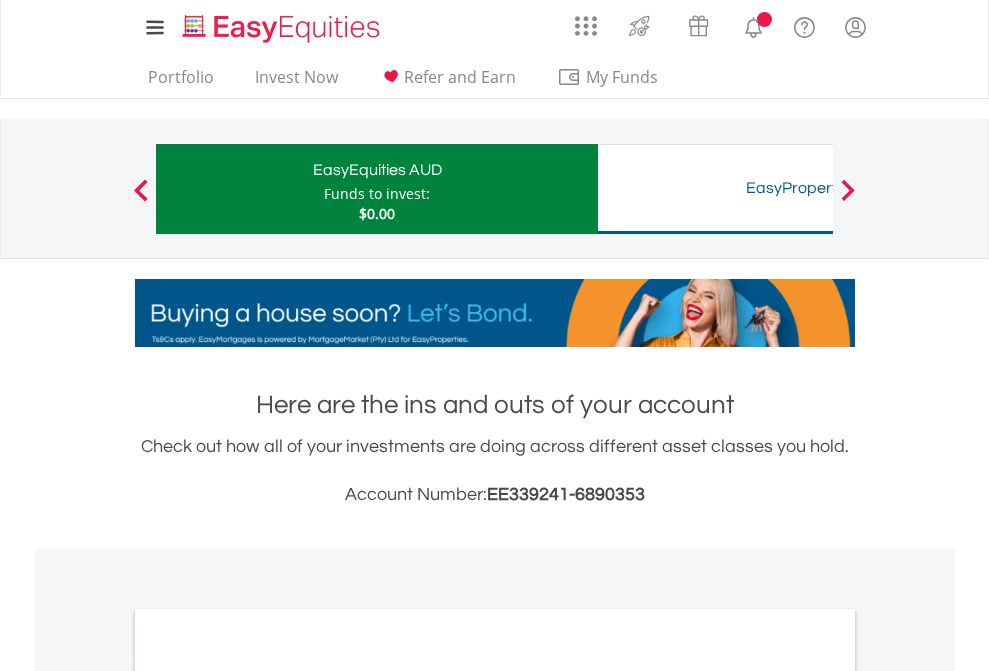 click on "All Holdings" at bounding box center (268, 1096) 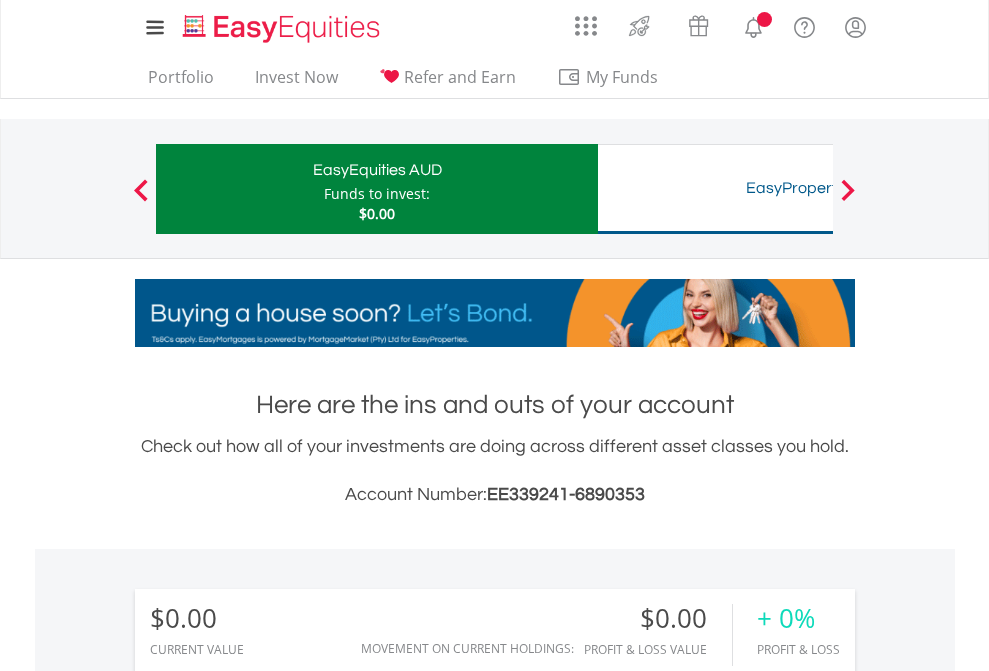 scroll, scrollTop: 1202, scrollLeft: 0, axis: vertical 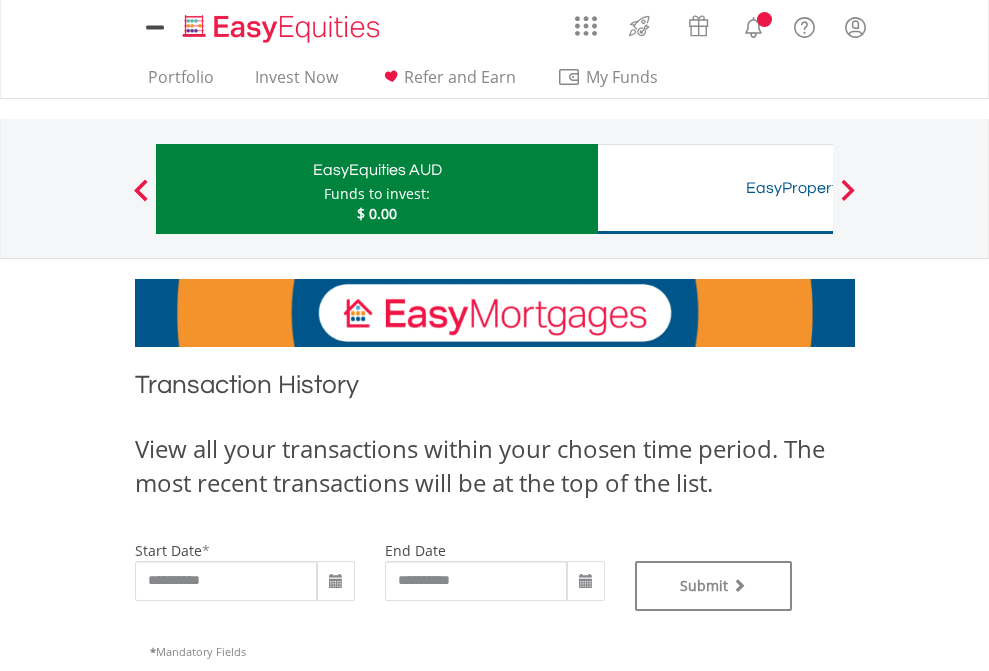type on "**********" 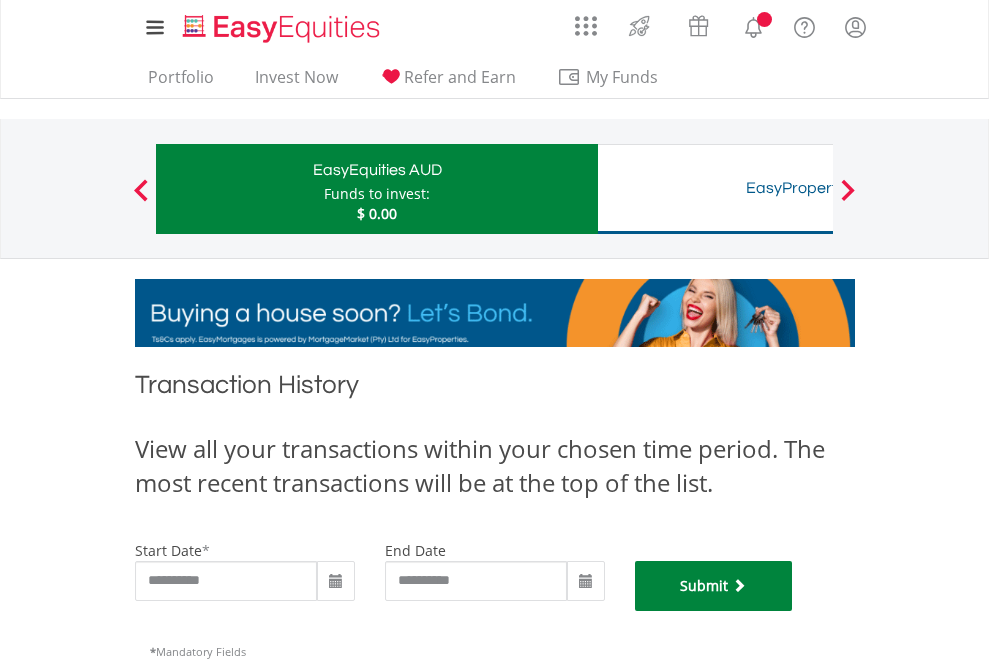 click on "Submit" at bounding box center (714, 586) 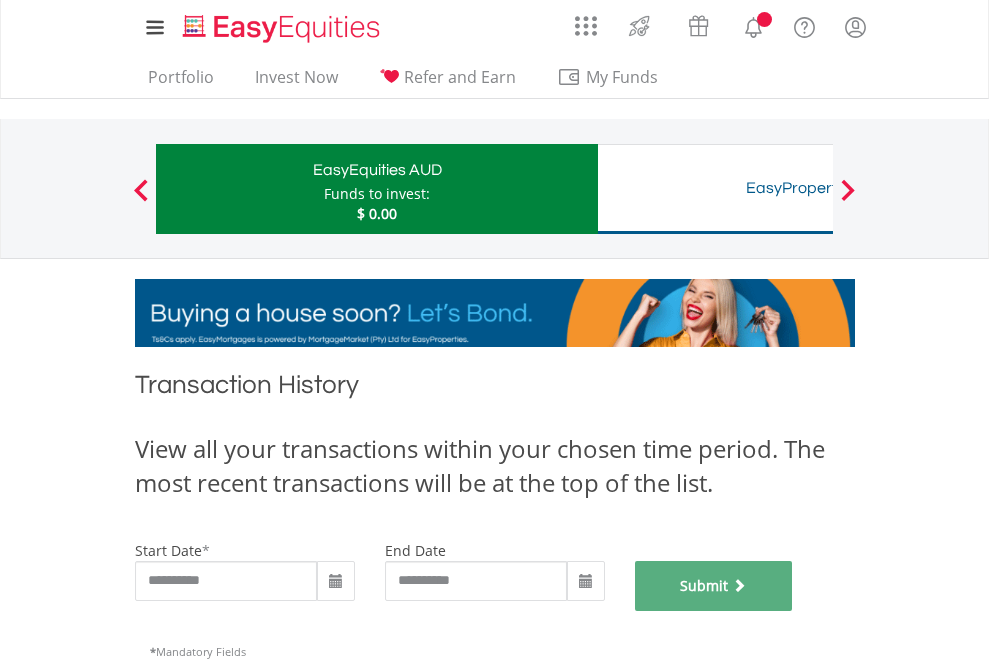 scroll, scrollTop: 811, scrollLeft: 0, axis: vertical 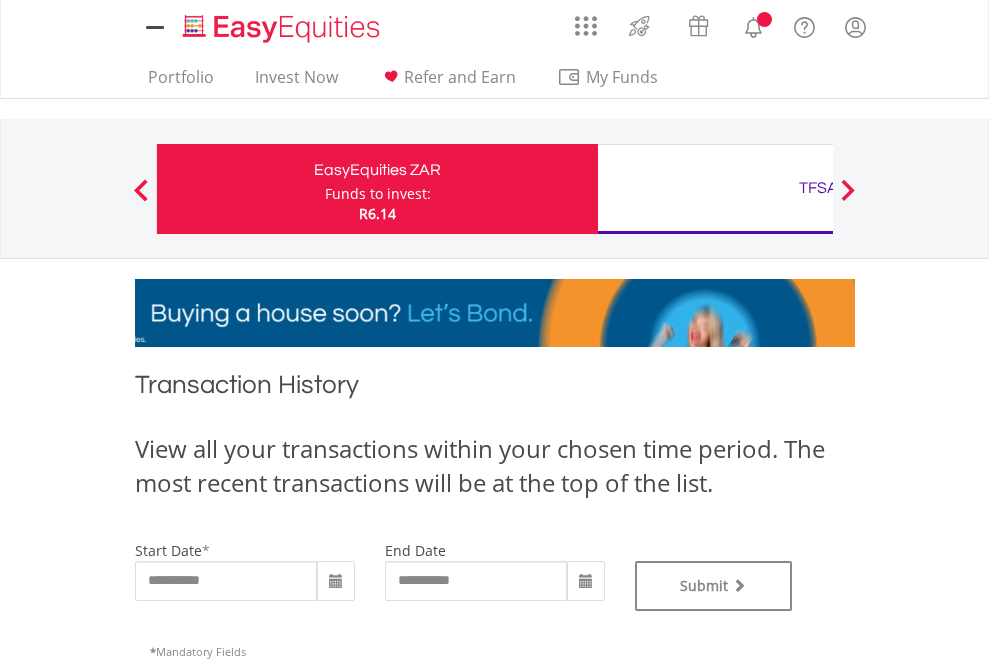 click on "TFSA" at bounding box center [818, 188] 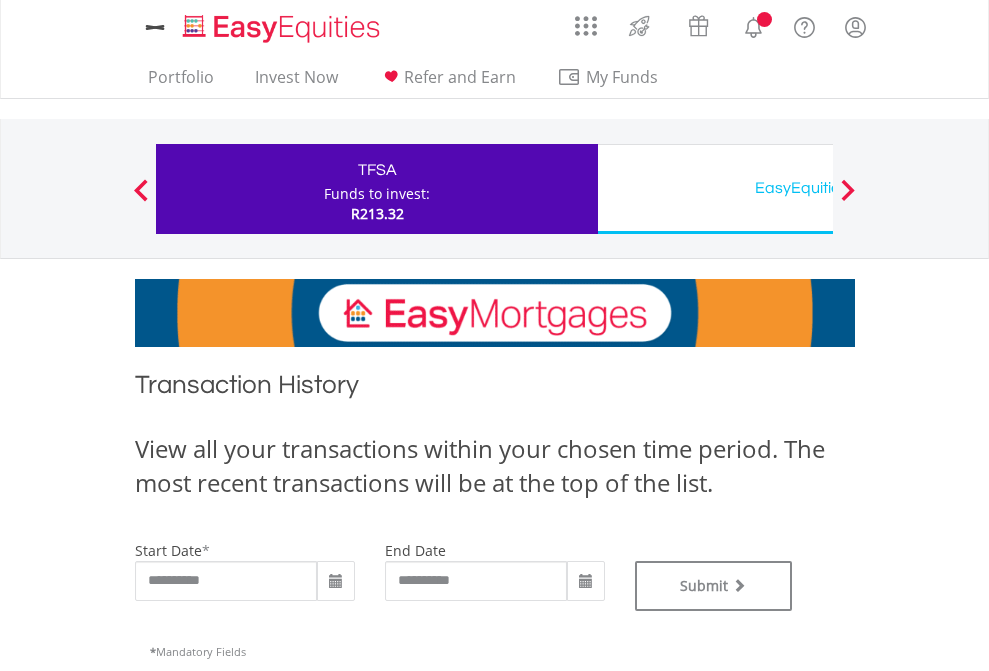 scroll, scrollTop: 0, scrollLeft: 0, axis: both 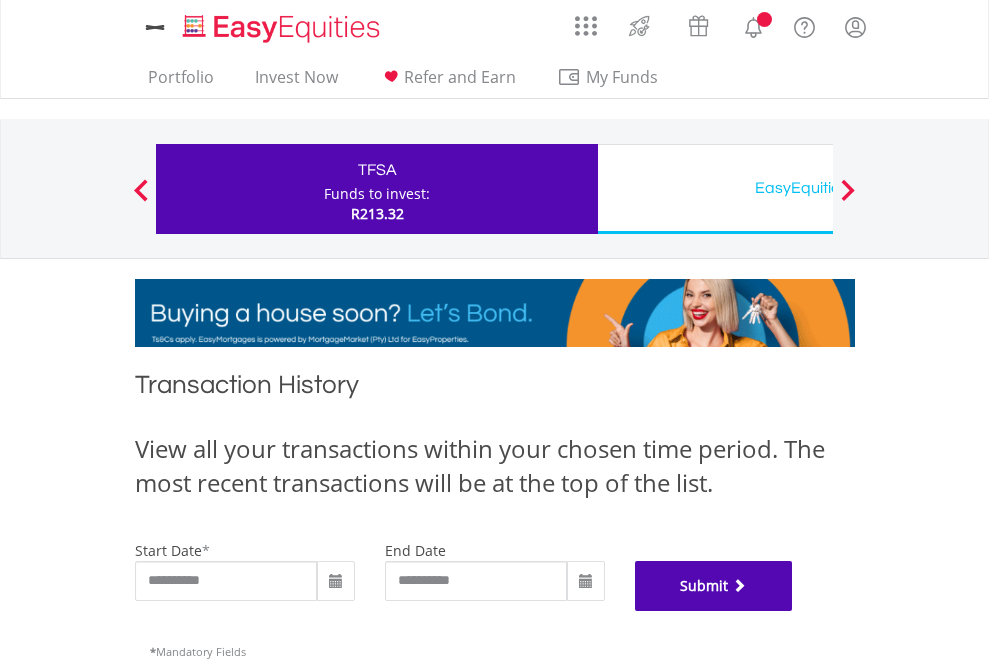 click on "Submit" at bounding box center (714, 586) 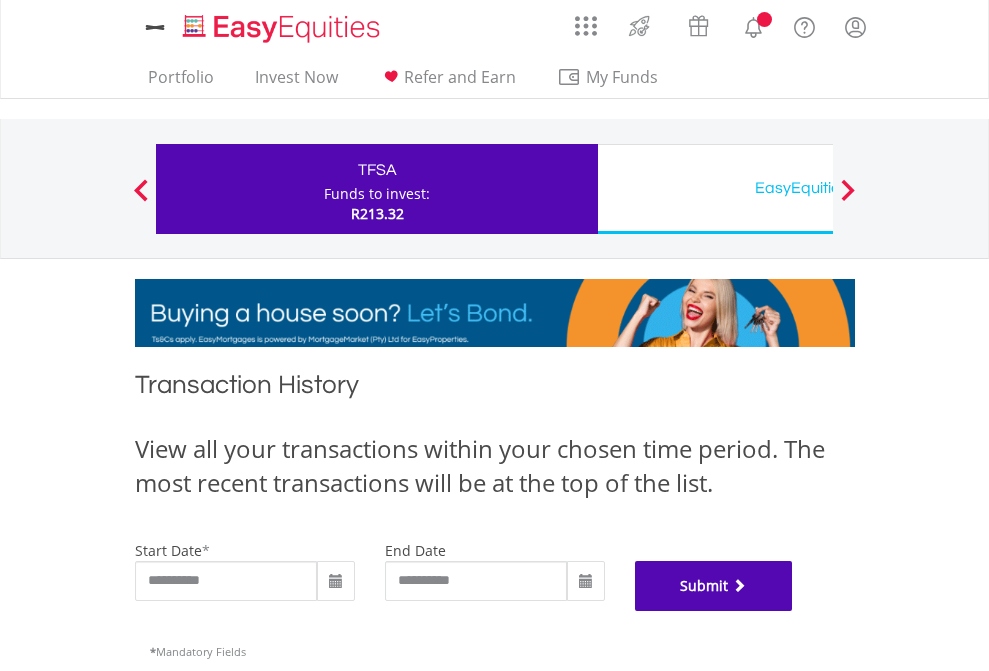 scroll, scrollTop: 811, scrollLeft: 0, axis: vertical 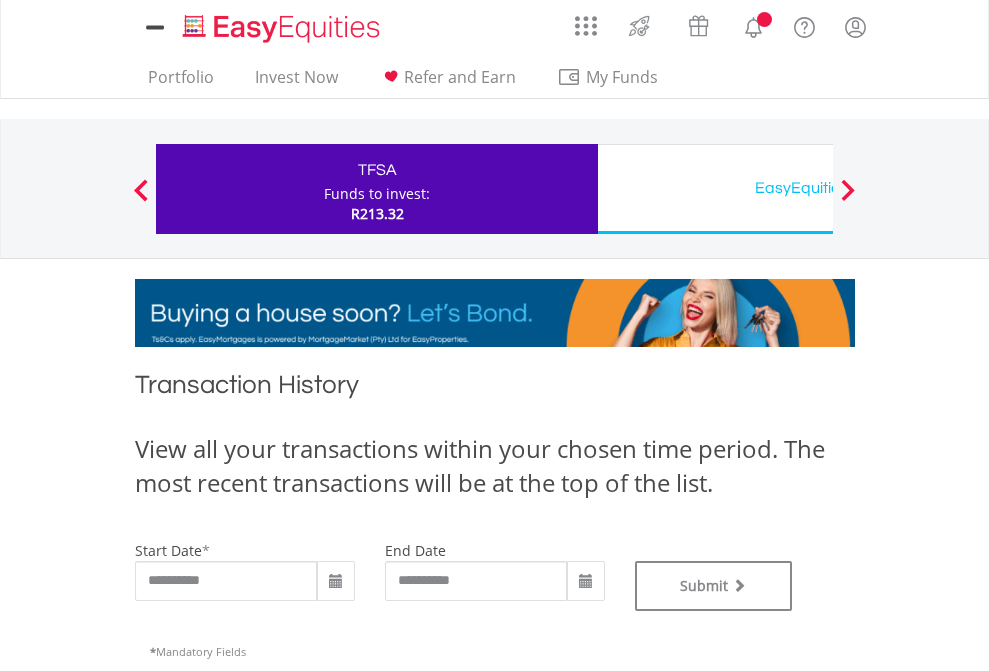 click on "EasyEquities USD" at bounding box center [818, 188] 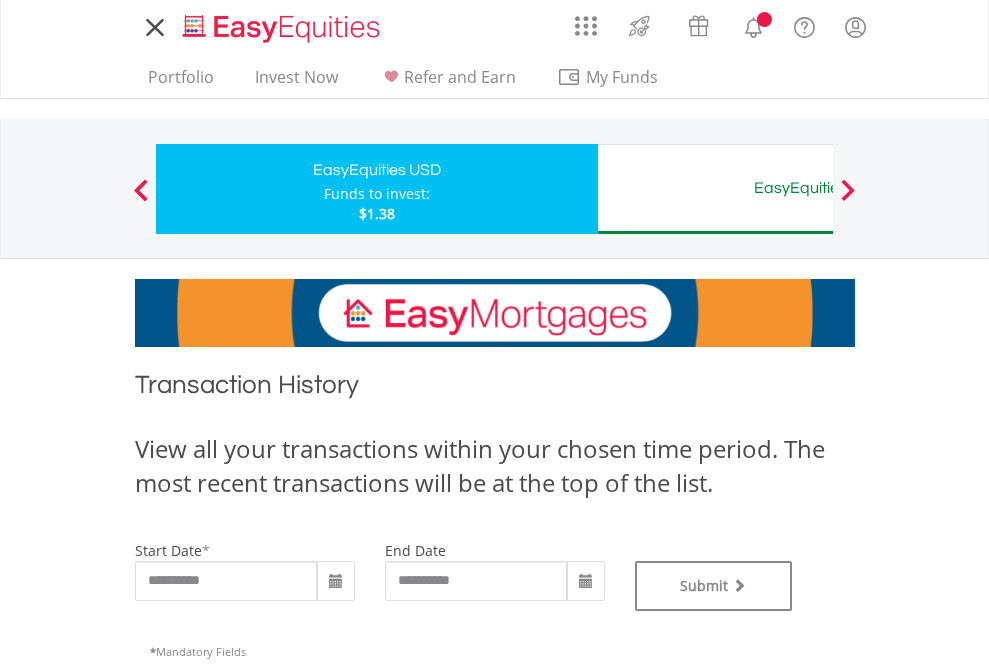 scroll, scrollTop: 0, scrollLeft: 0, axis: both 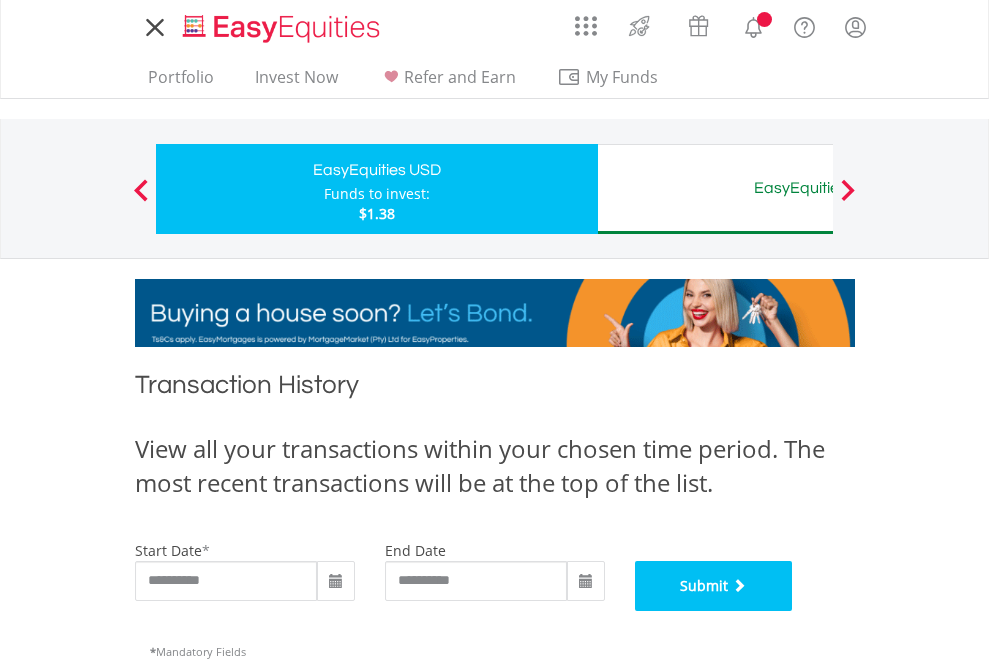 click on "Submit" at bounding box center (714, 586) 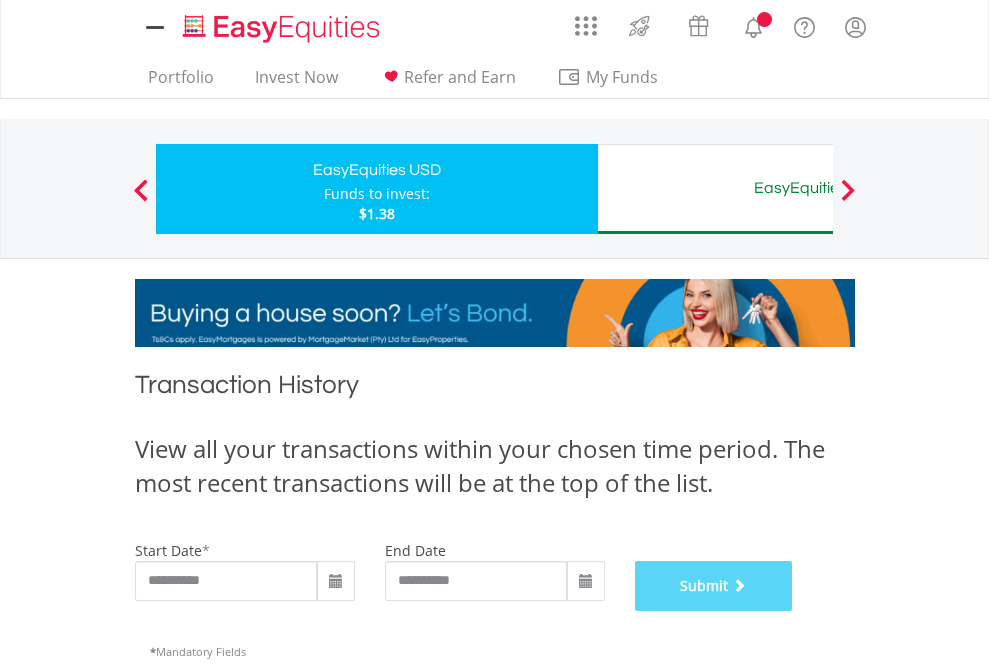 scroll, scrollTop: 811, scrollLeft: 0, axis: vertical 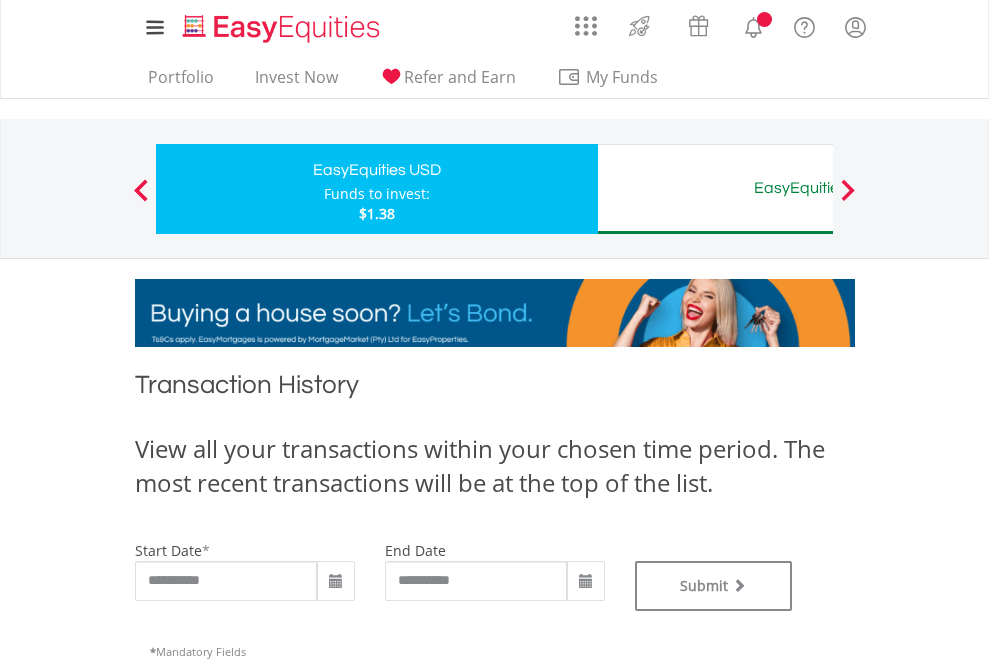 click on "EasyEquities AUD" at bounding box center (818, 188) 